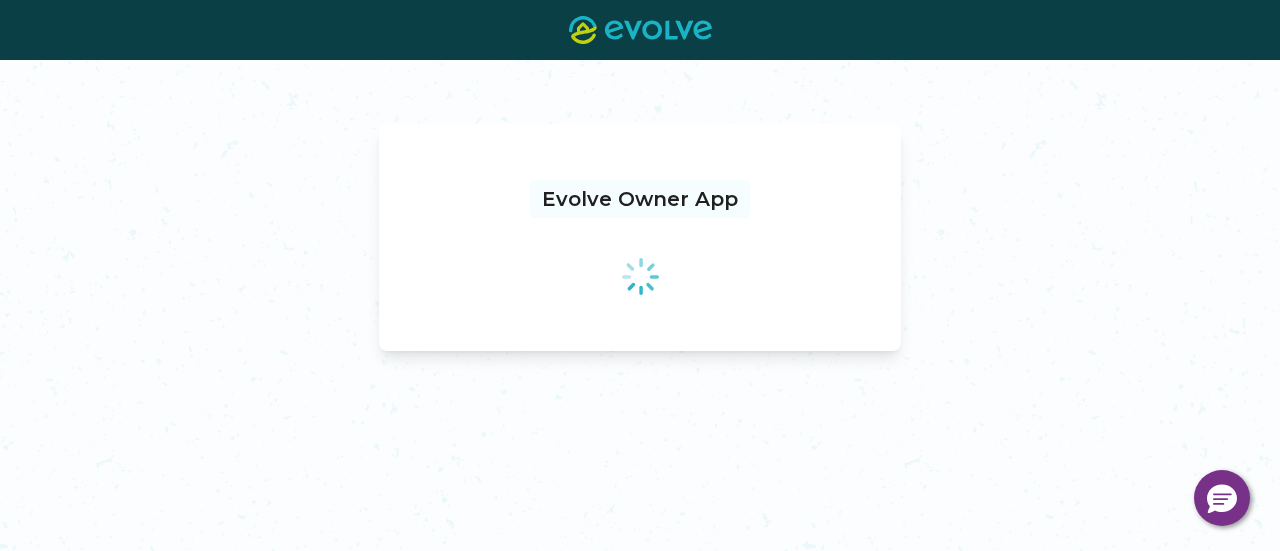 scroll, scrollTop: 0, scrollLeft: 0, axis: both 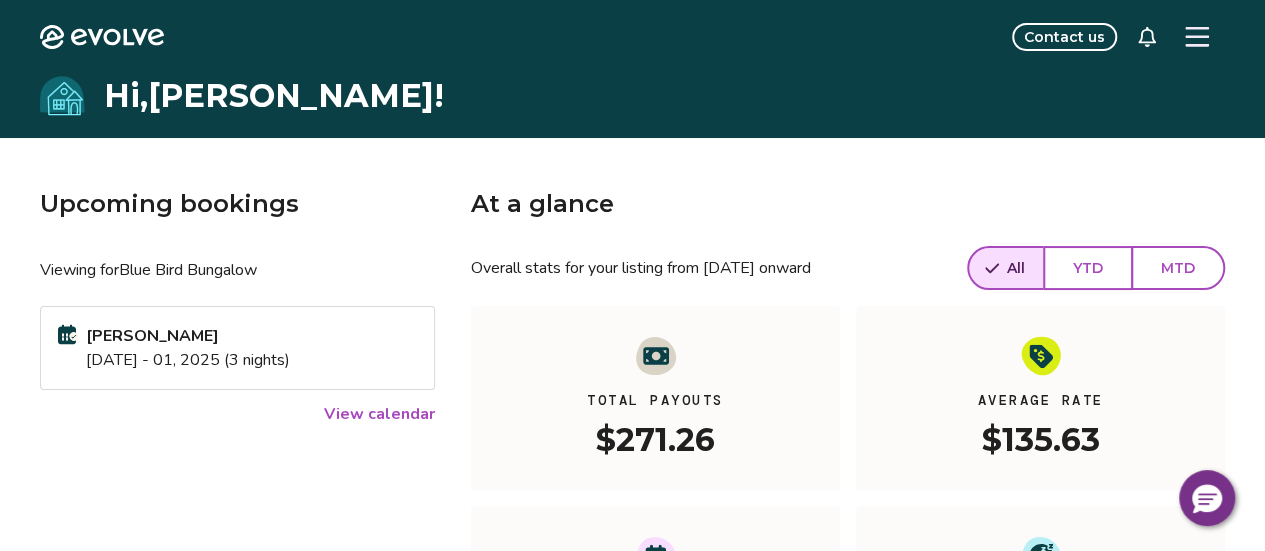 click 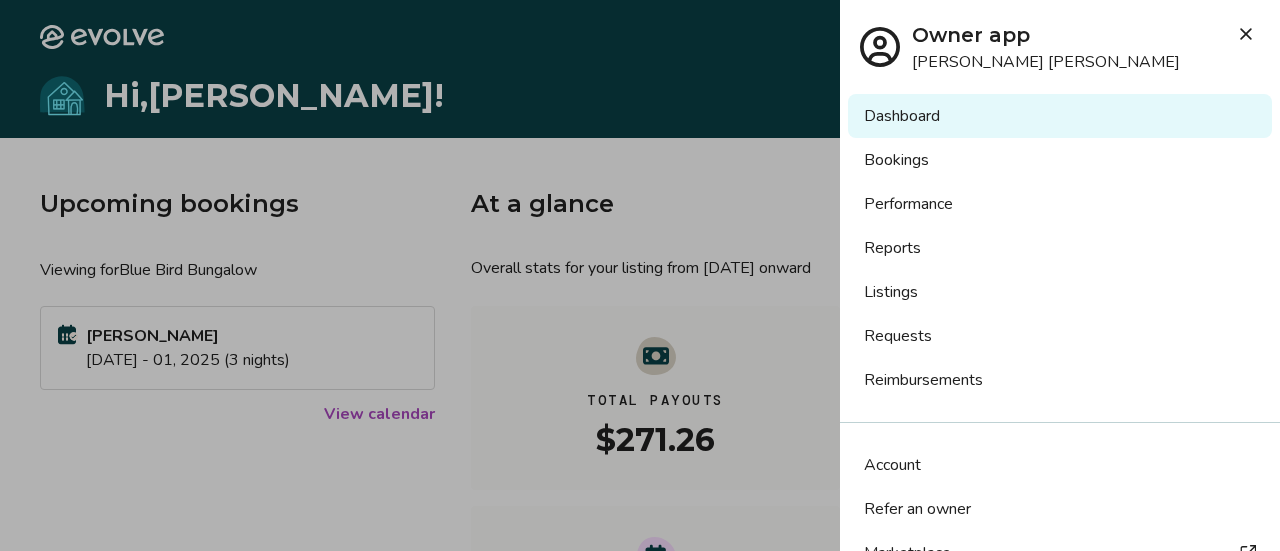 click on "Account" at bounding box center [892, 465] 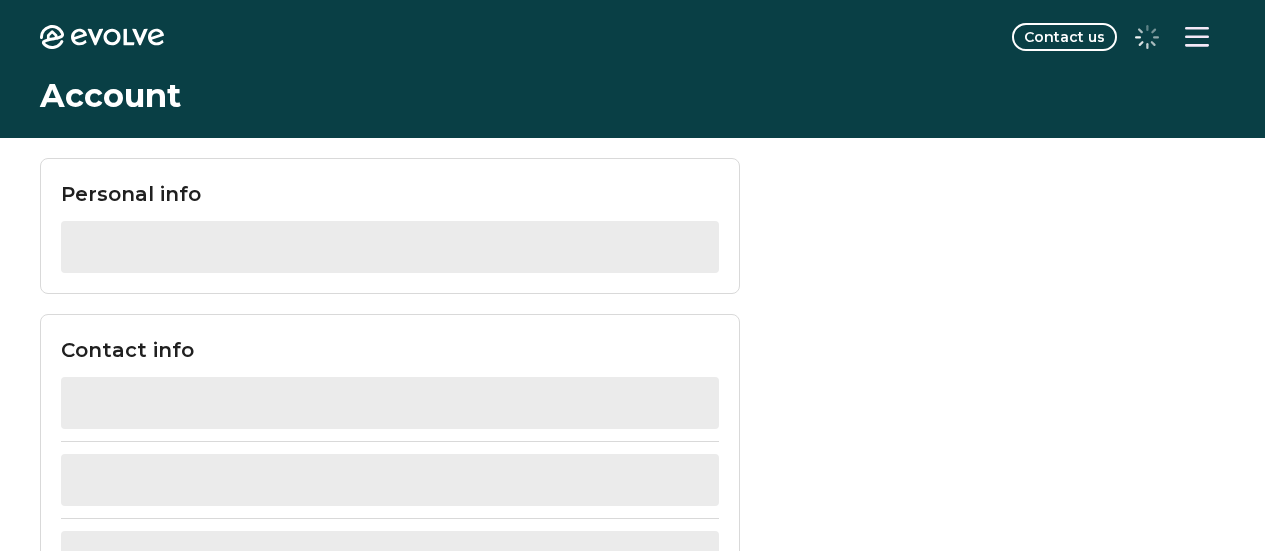 scroll, scrollTop: 0, scrollLeft: 0, axis: both 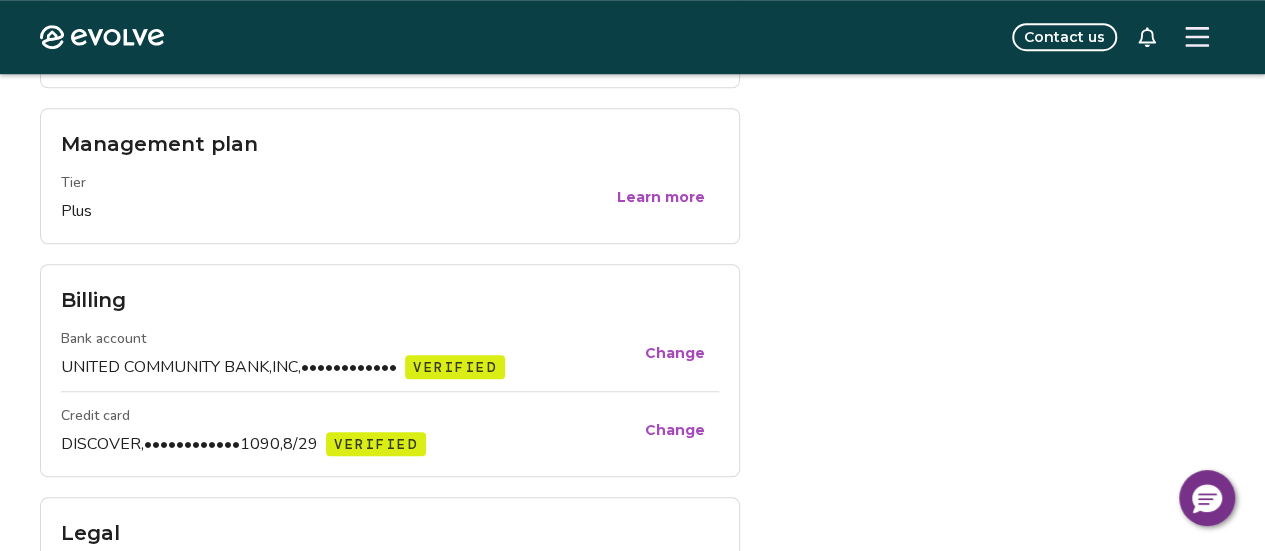 click at bounding box center [1197, 37] 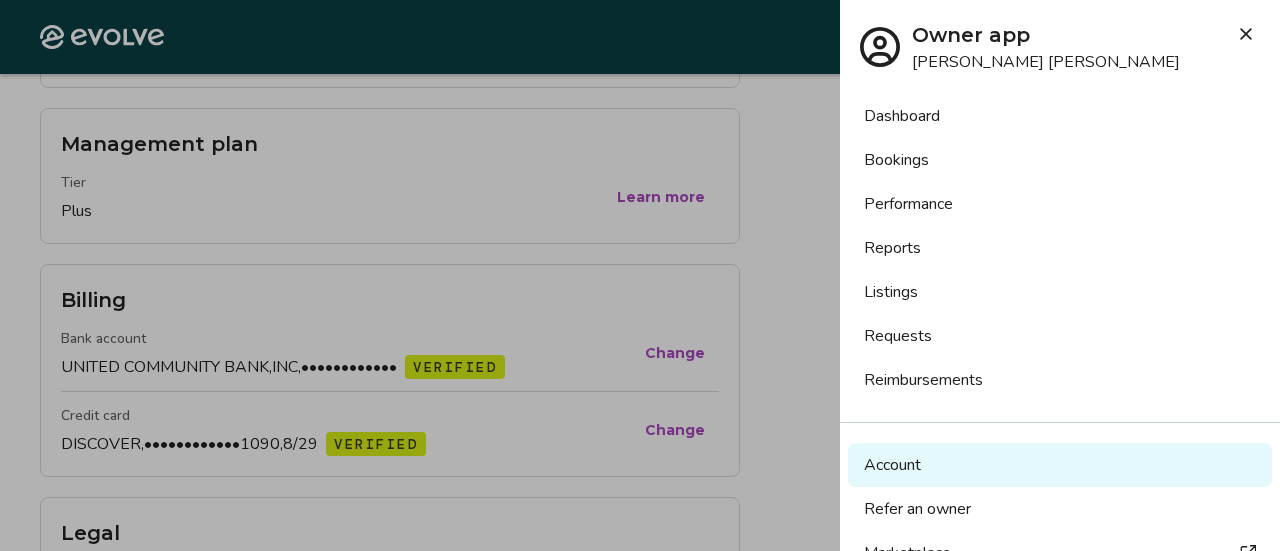 click at bounding box center (640, 275) 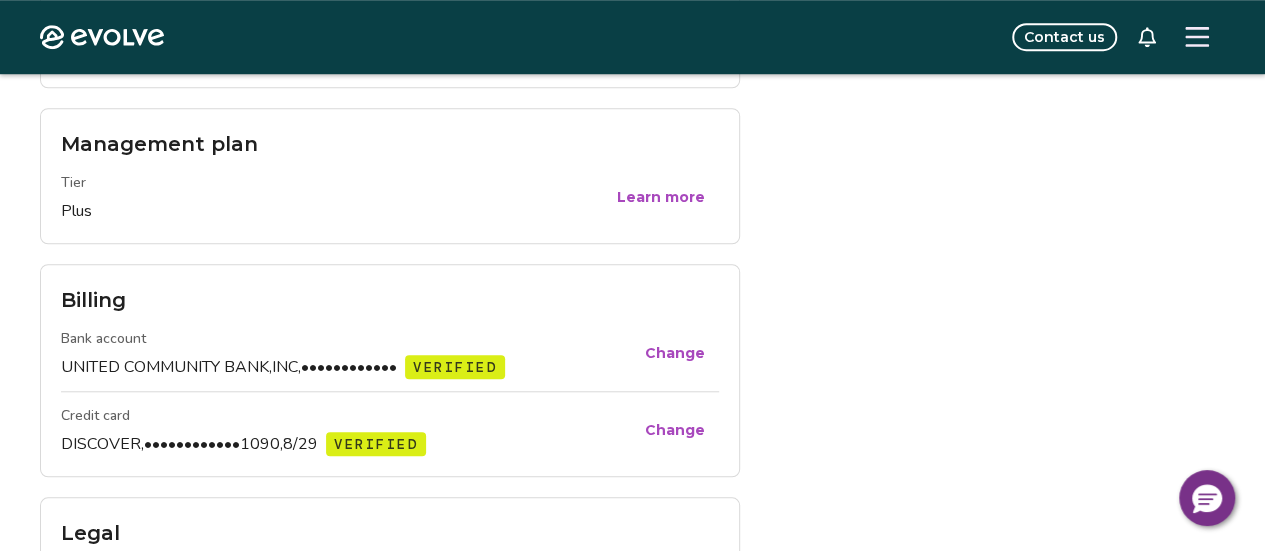 click 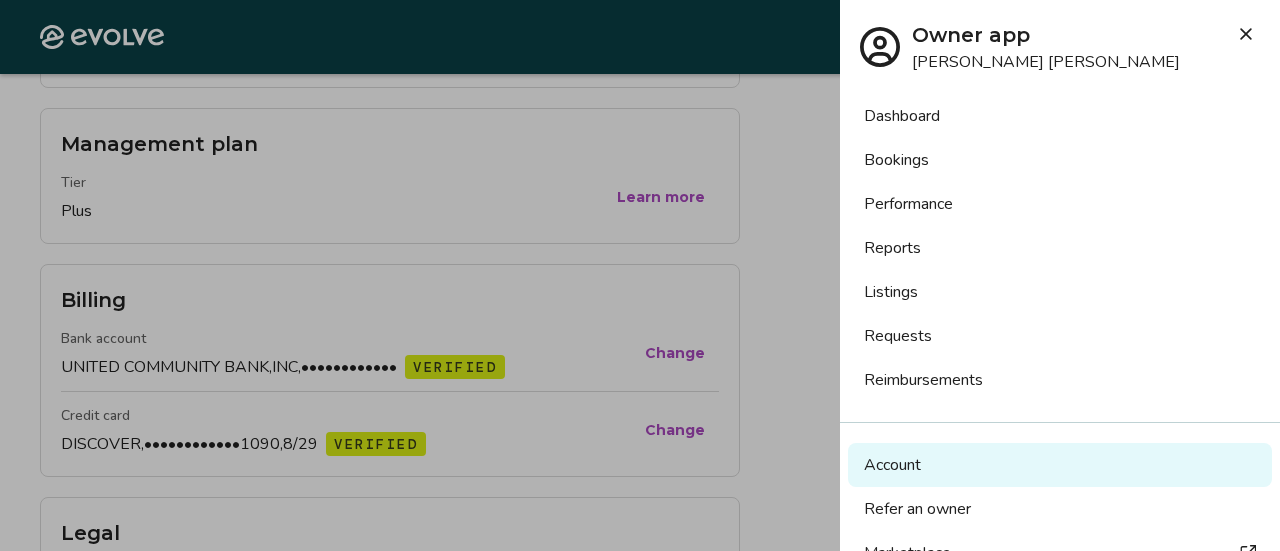 click on "Account" at bounding box center [1060, 465] 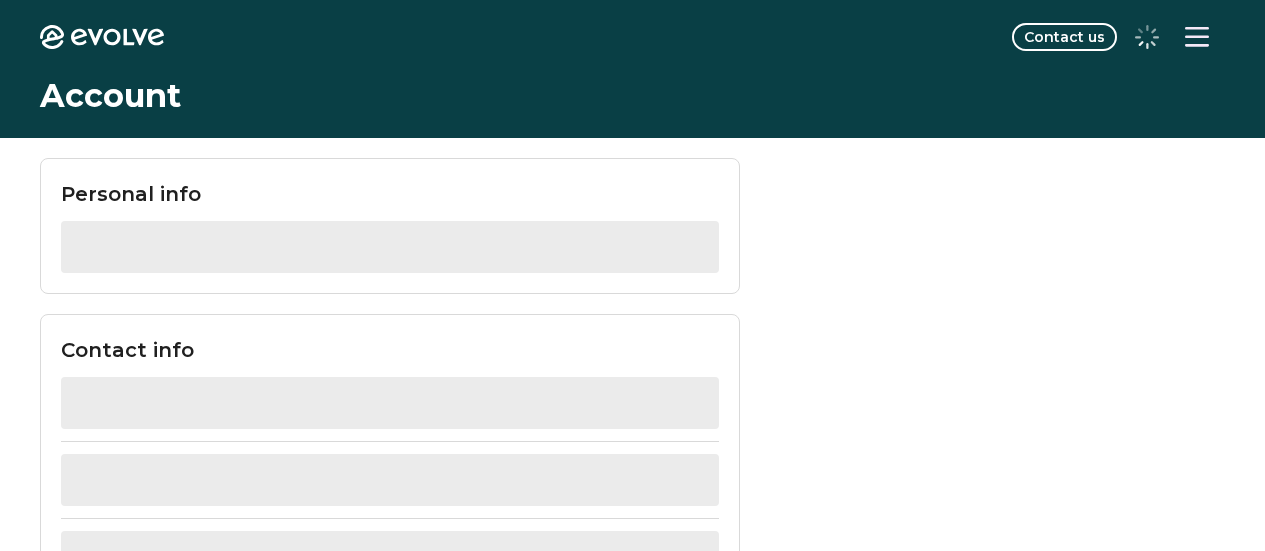 scroll, scrollTop: 0, scrollLeft: 0, axis: both 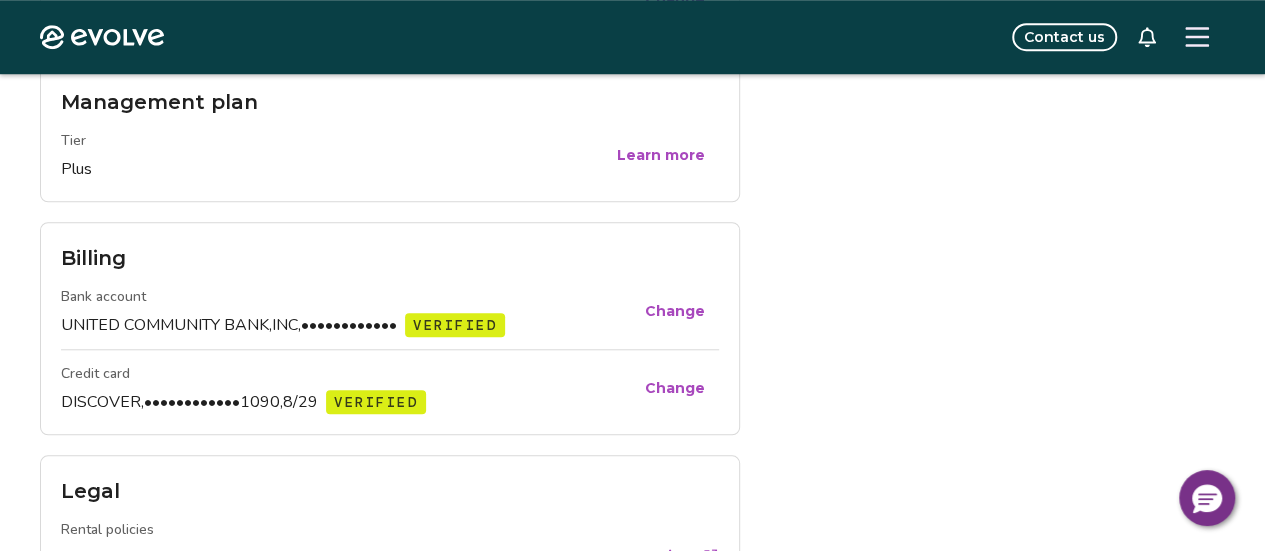 click at bounding box center (1197, 37) 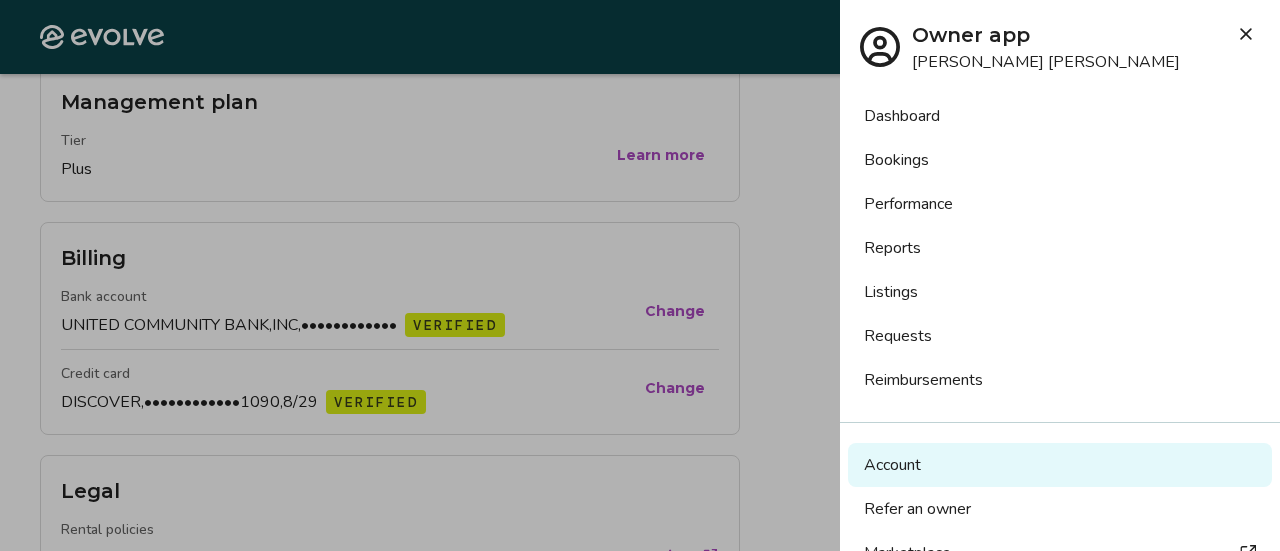 click on "Account" at bounding box center [1060, 465] 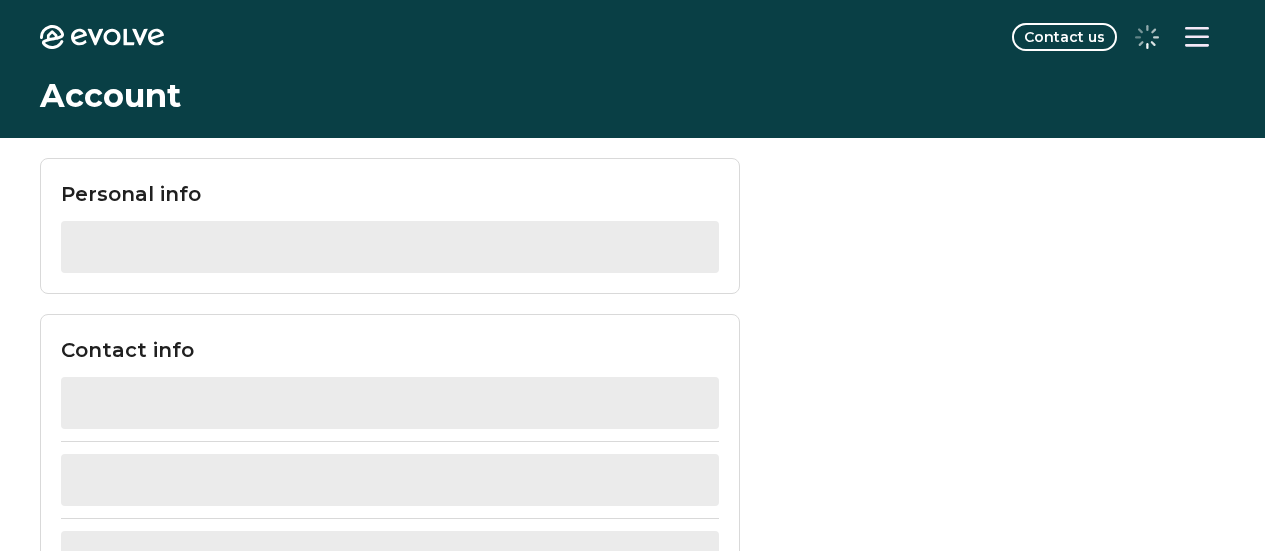scroll, scrollTop: 0, scrollLeft: 0, axis: both 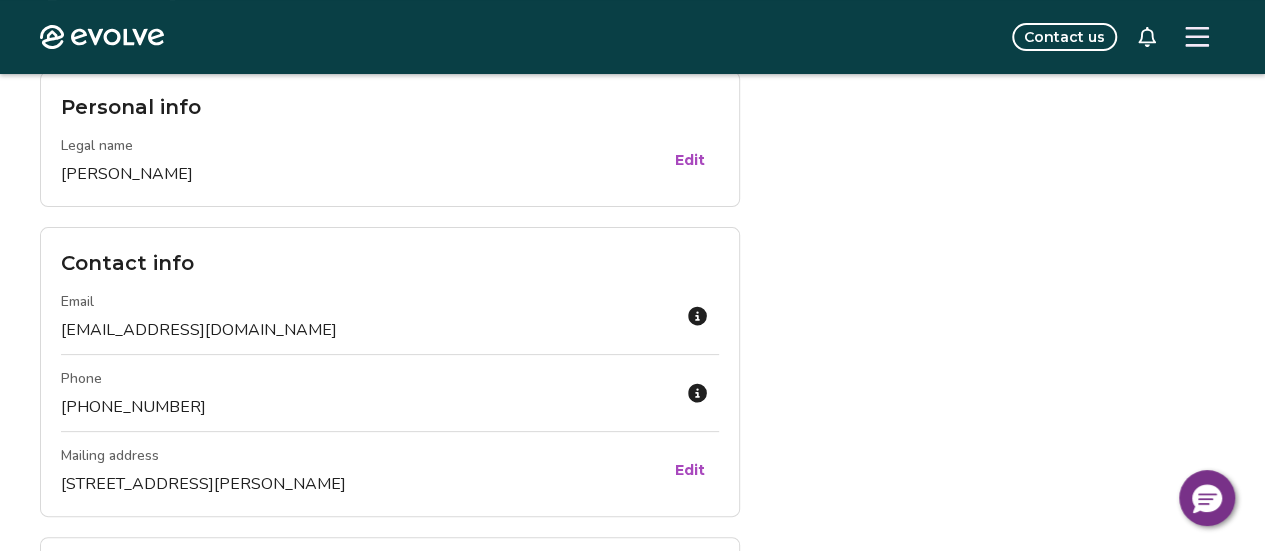 click on "Evolve Contact us" at bounding box center (632, 37) 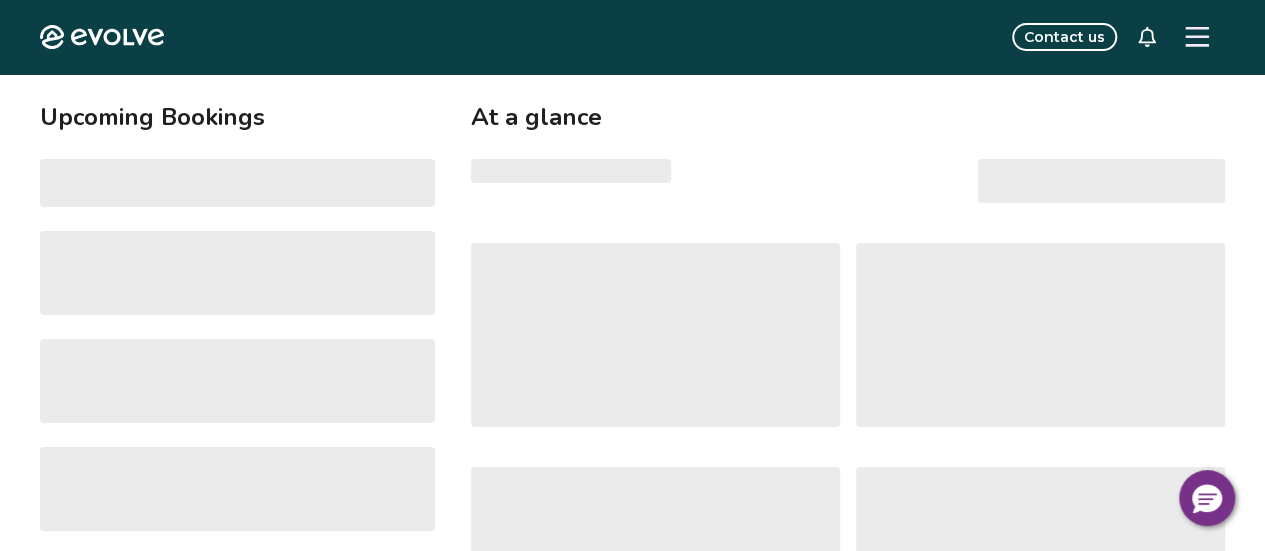 scroll, scrollTop: 0, scrollLeft: 0, axis: both 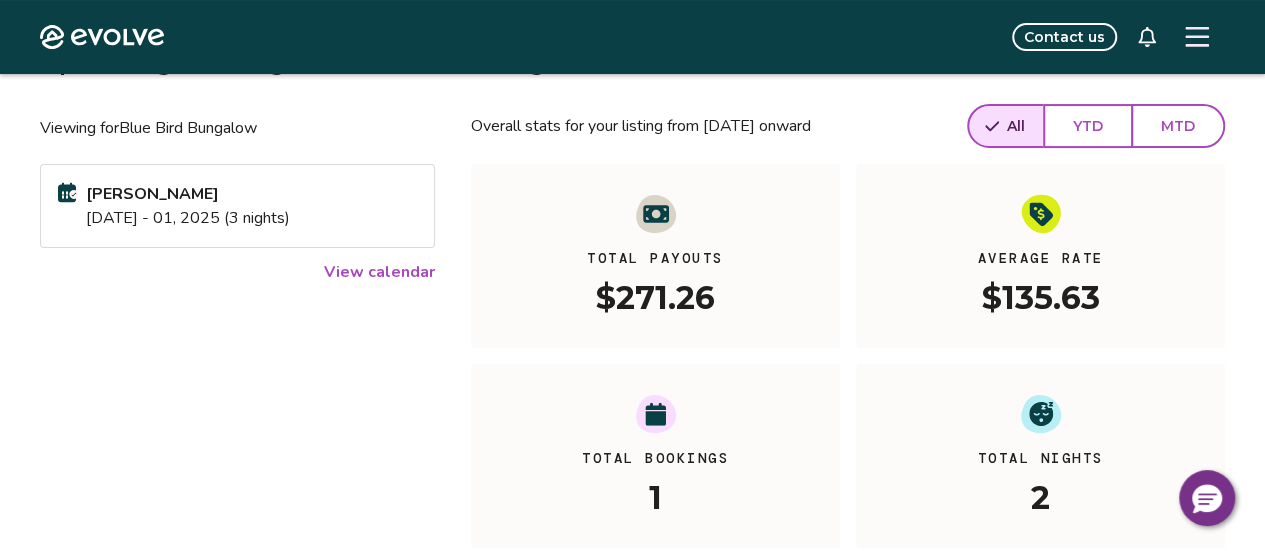 click on "View calendar" at bounding box center [379, 272] 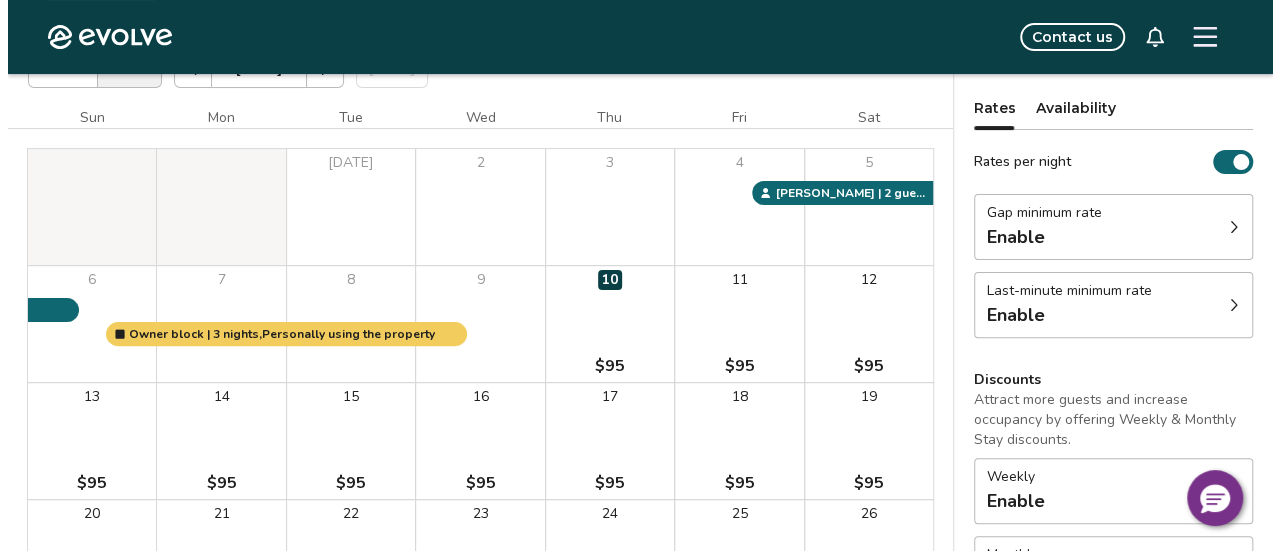 scroll, scrollTop: 154, scrollLeft: 0, axis: vertical 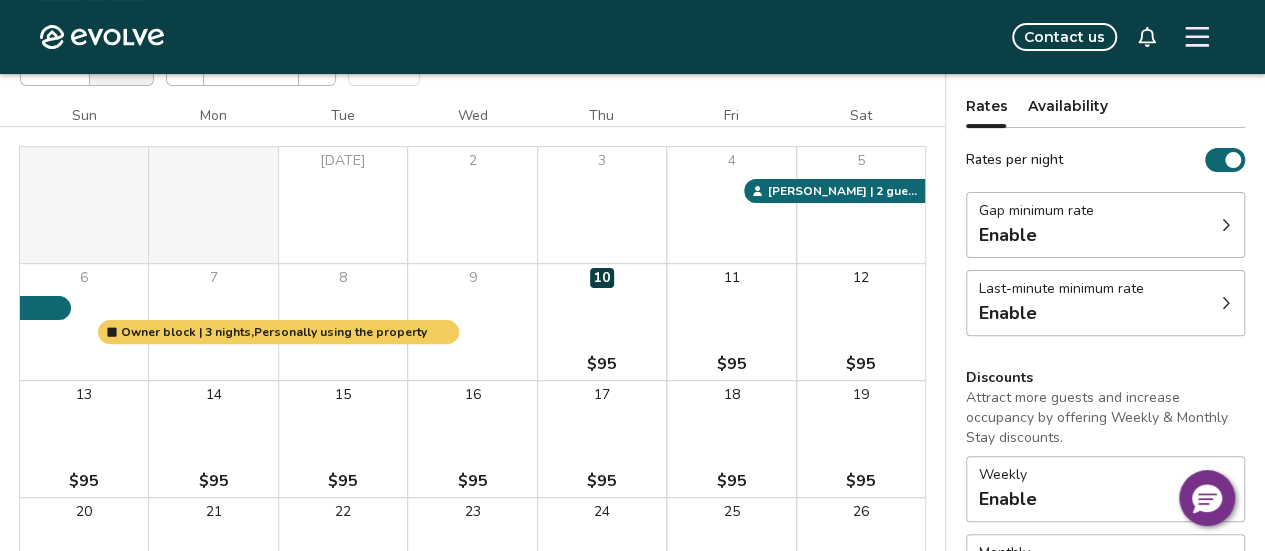 click 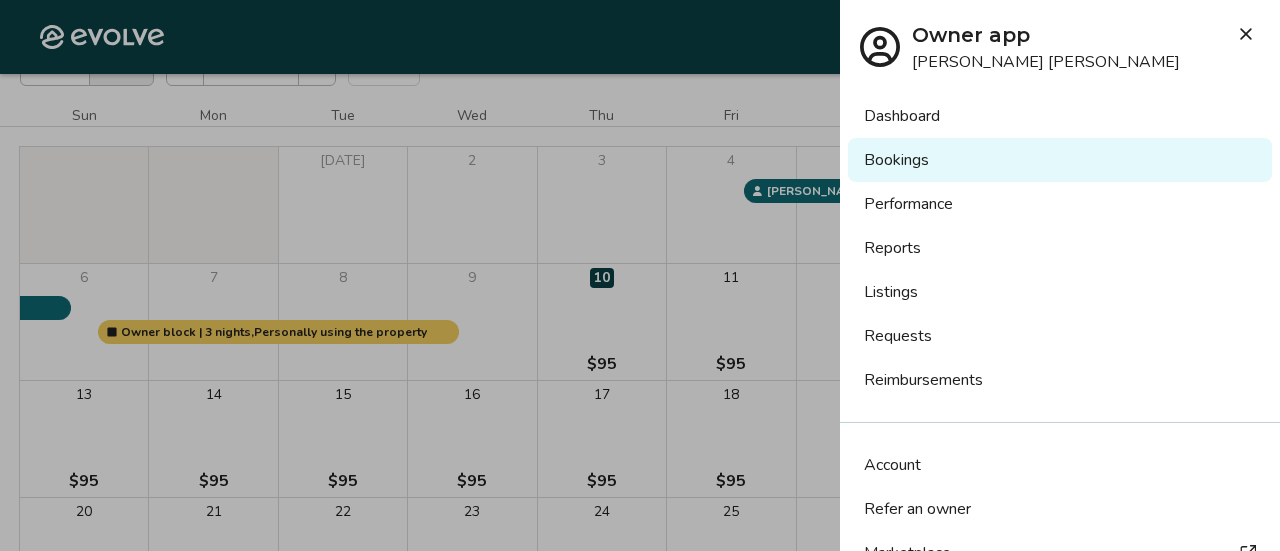 click on "Bookings" at bounding box center [1060, 160] 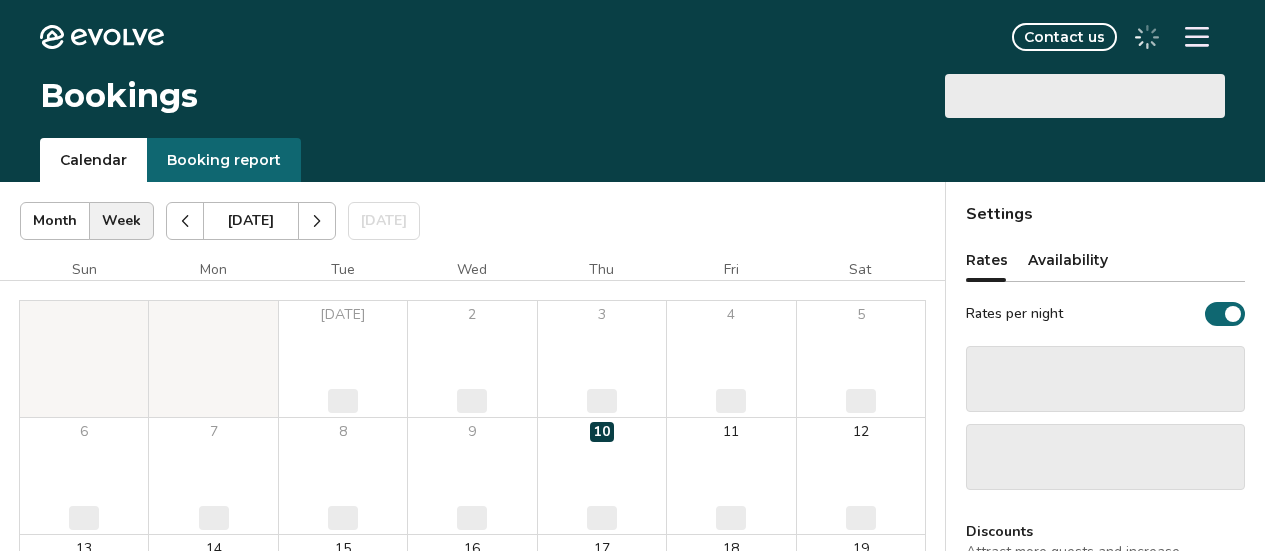 scroll, scrollTop: 0, scrollLeft: 0, axis: both 